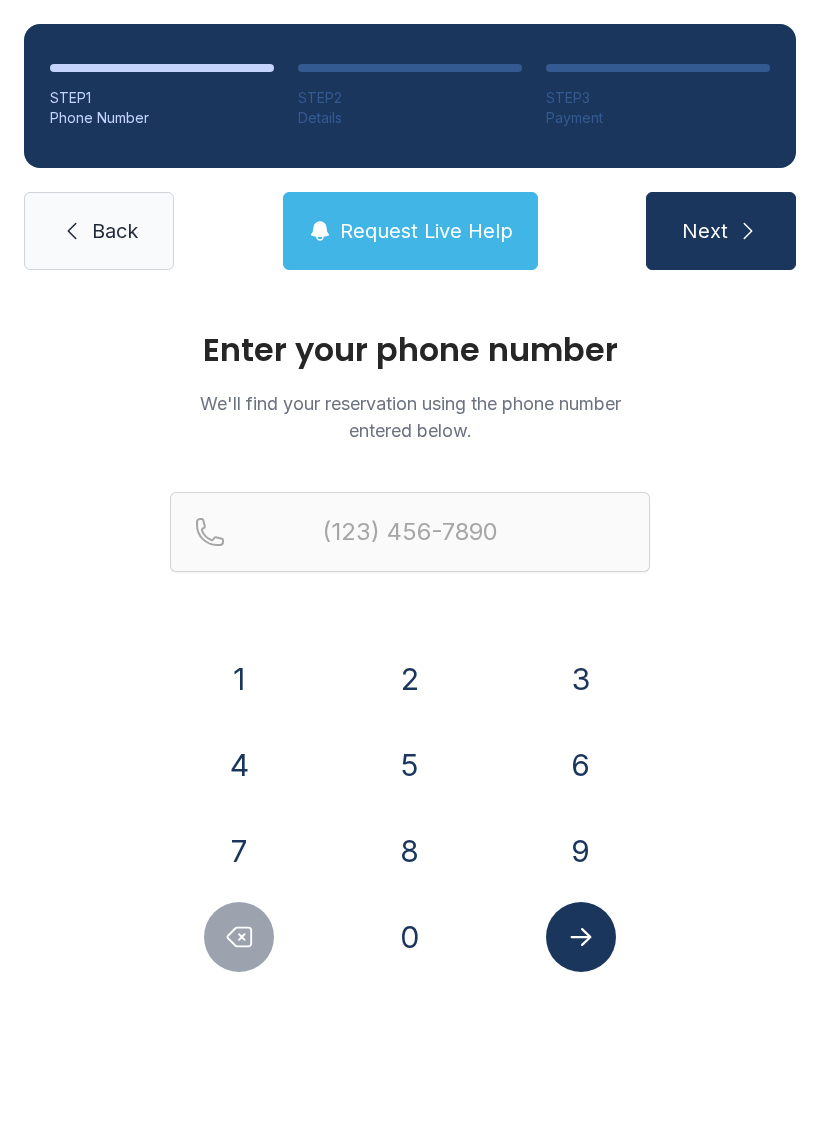 scroll, scrollTop: 0, scrollLeft: 0, axis: both 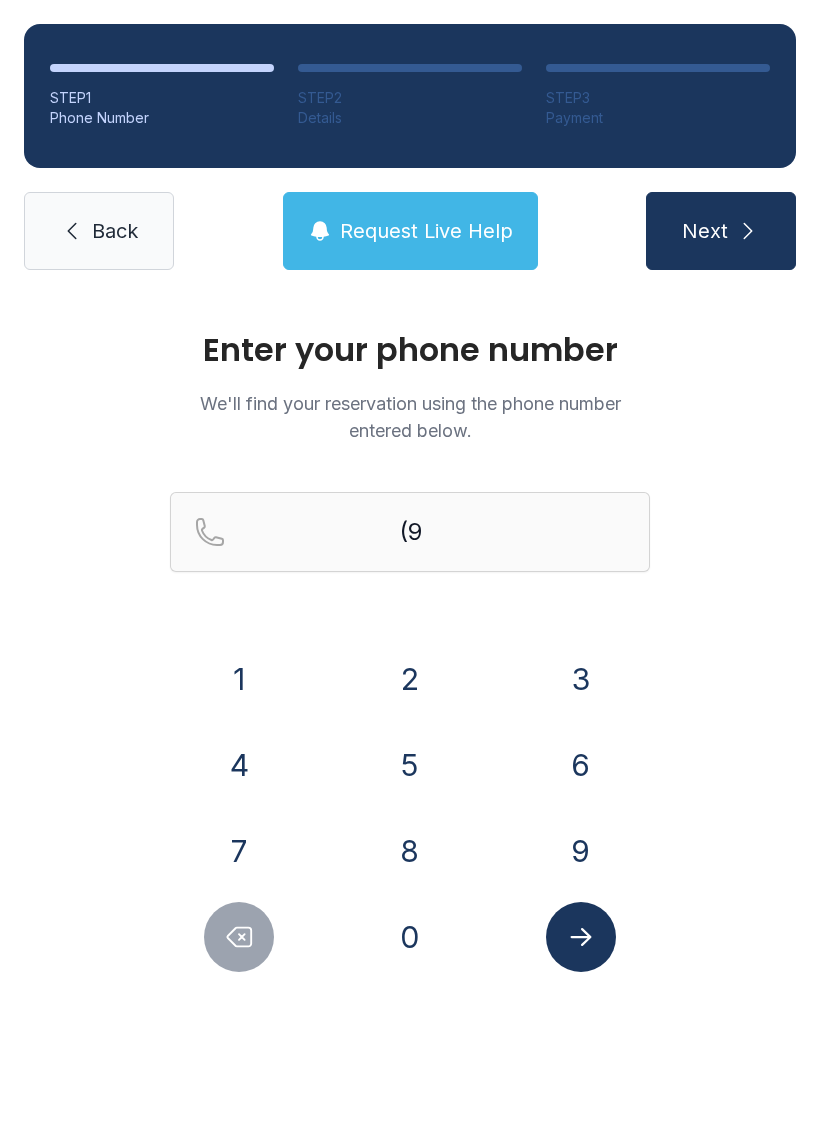 click on "1" at bounding box center (239, 679) 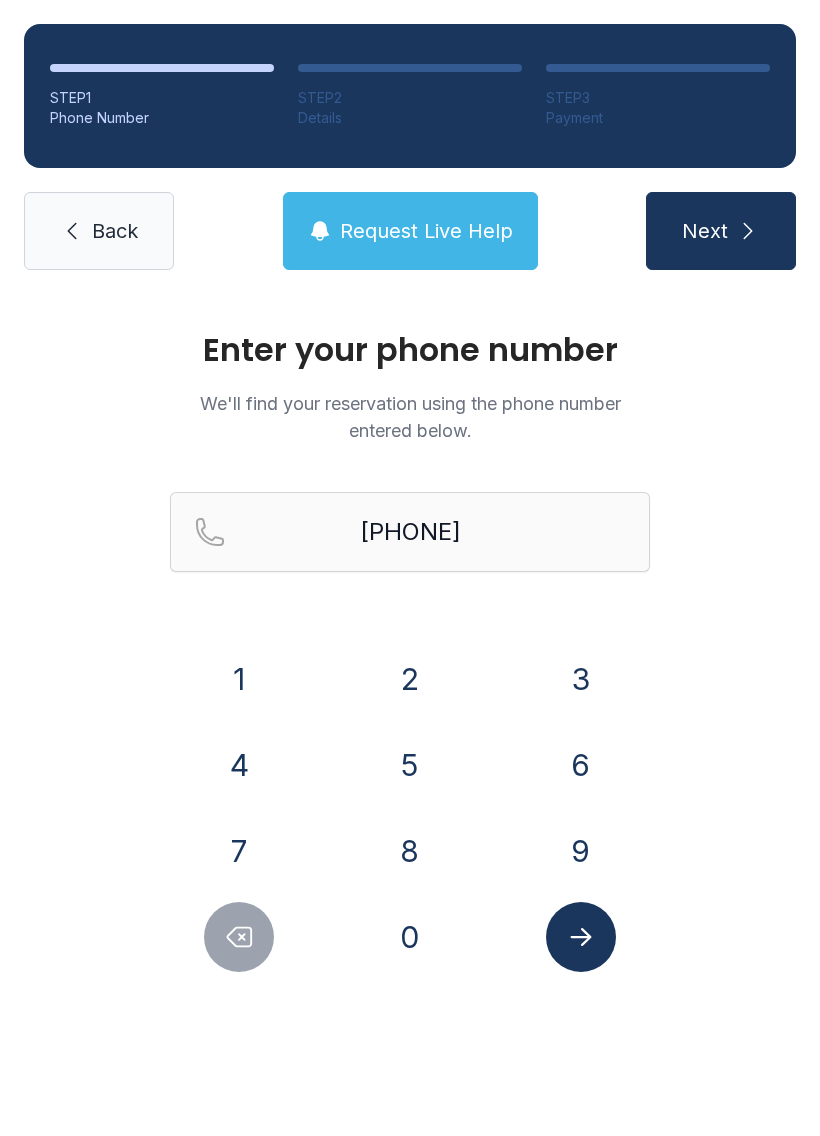 click on "4" at bounding box center [239, 765] 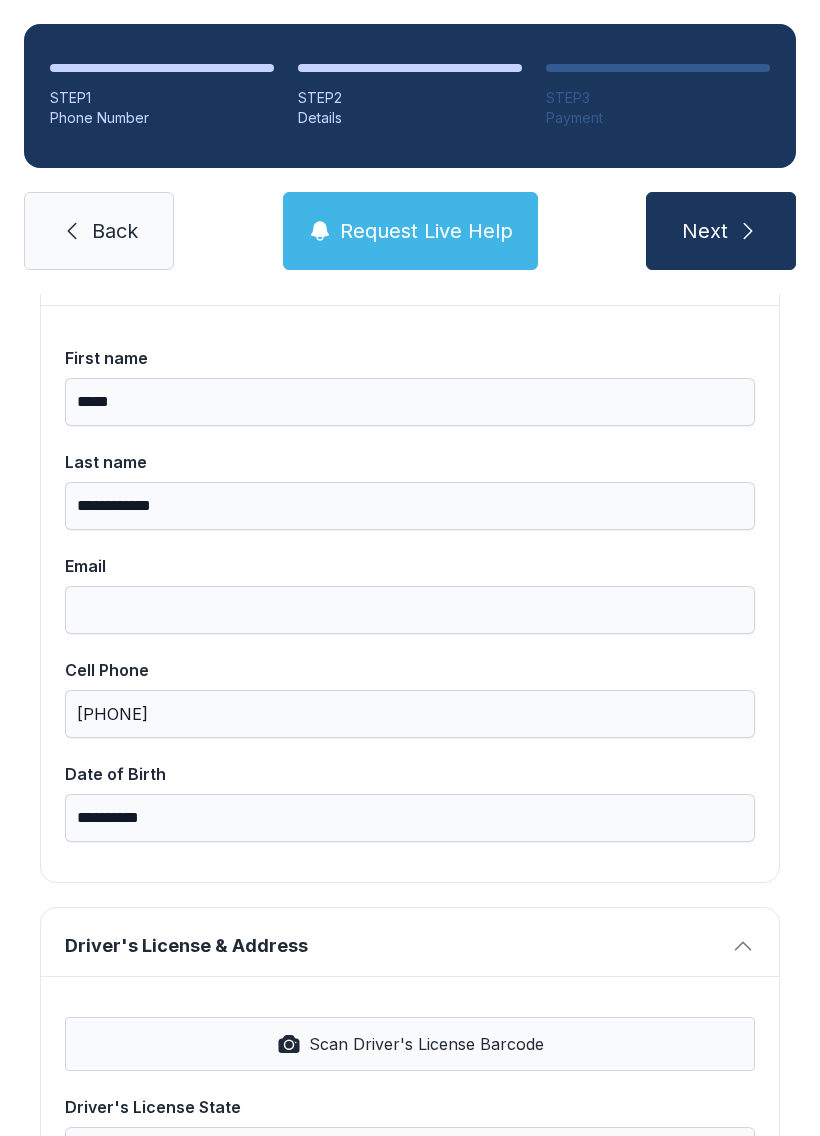 scroll, scrollTop: 208, scrollLeft: 0, axis: vertical 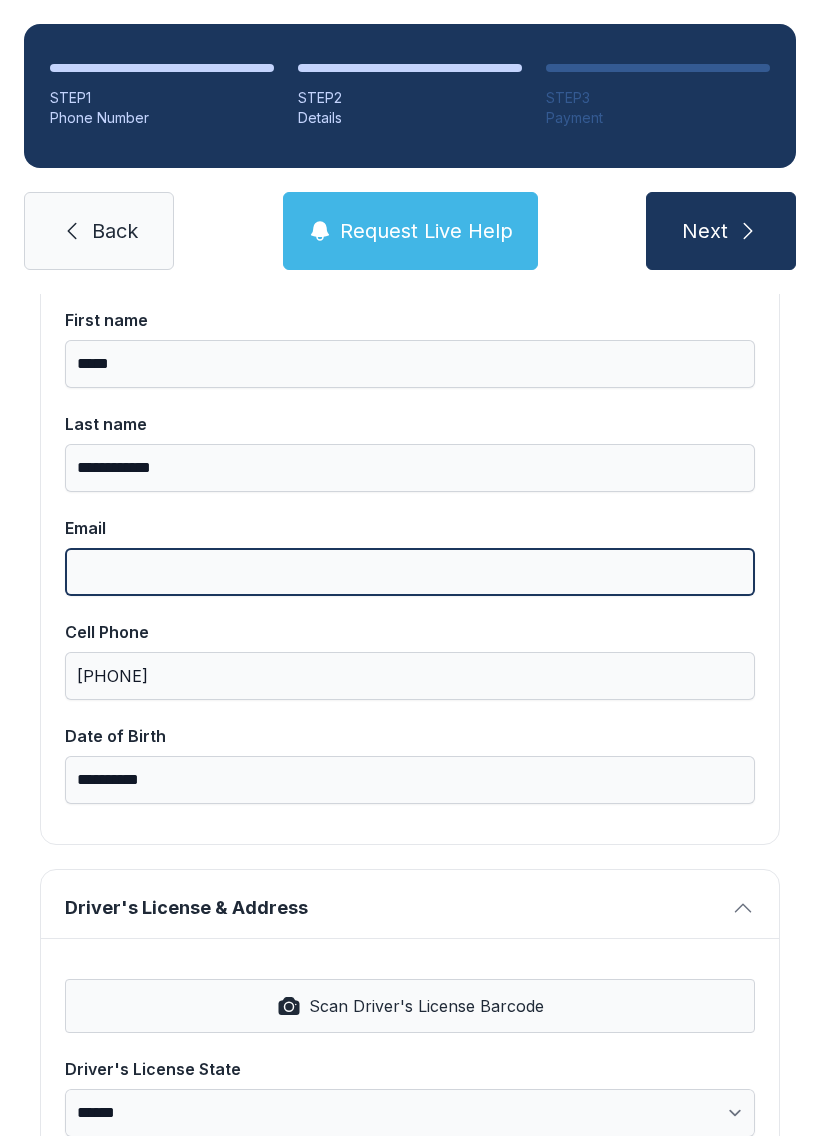 click on "Email" at bounding box center [410, 572] 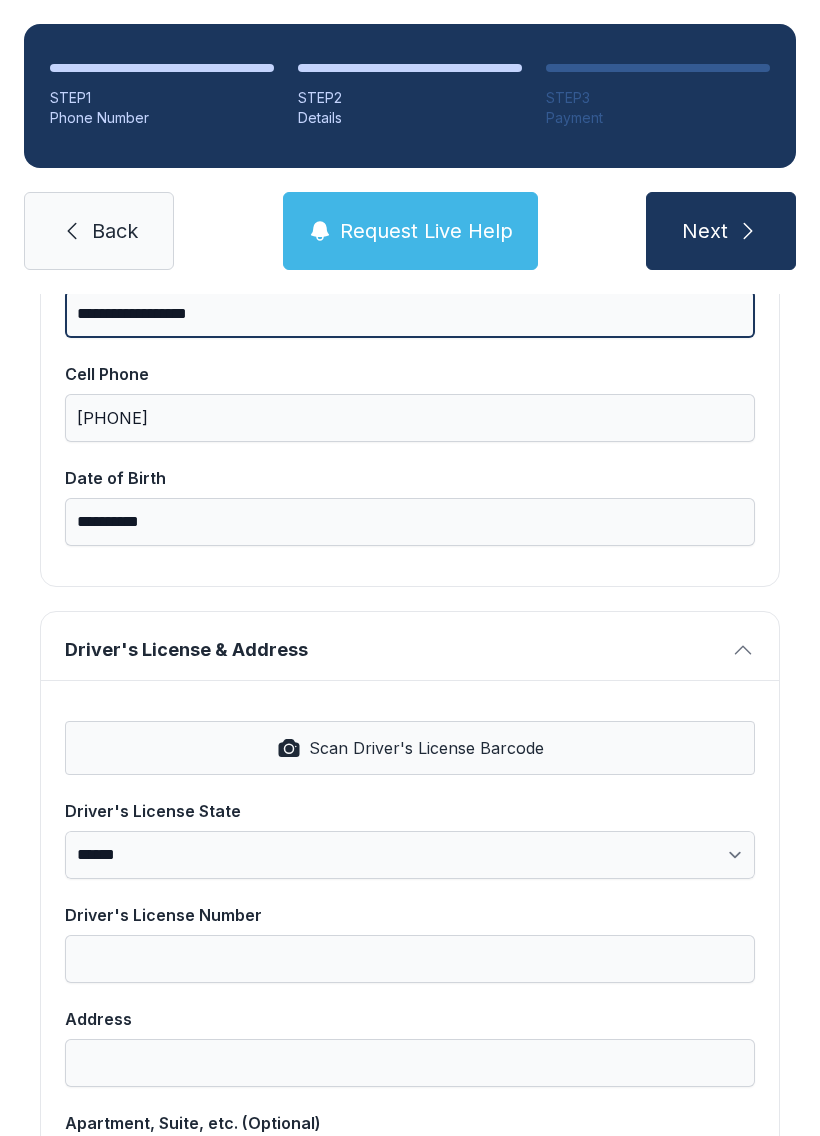 scroll, scrollTop: 471, scrollLeft: 0, axis: vertical 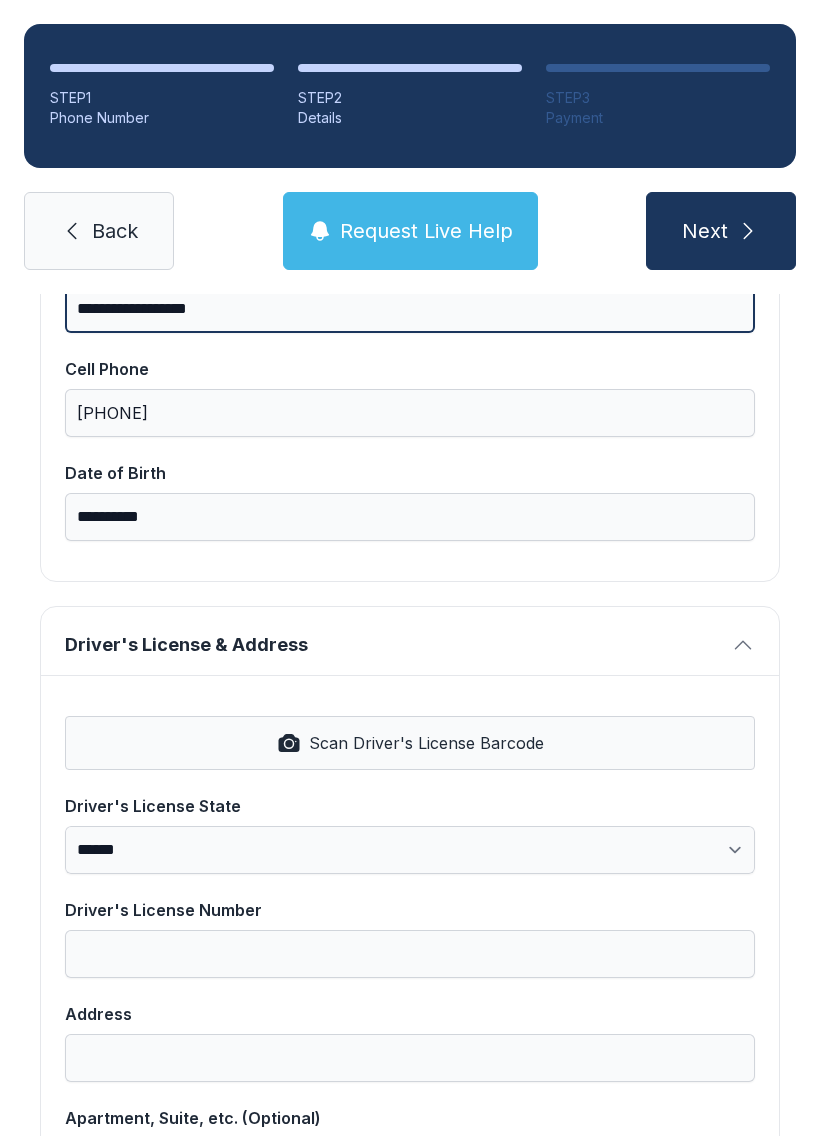 type on "**********" 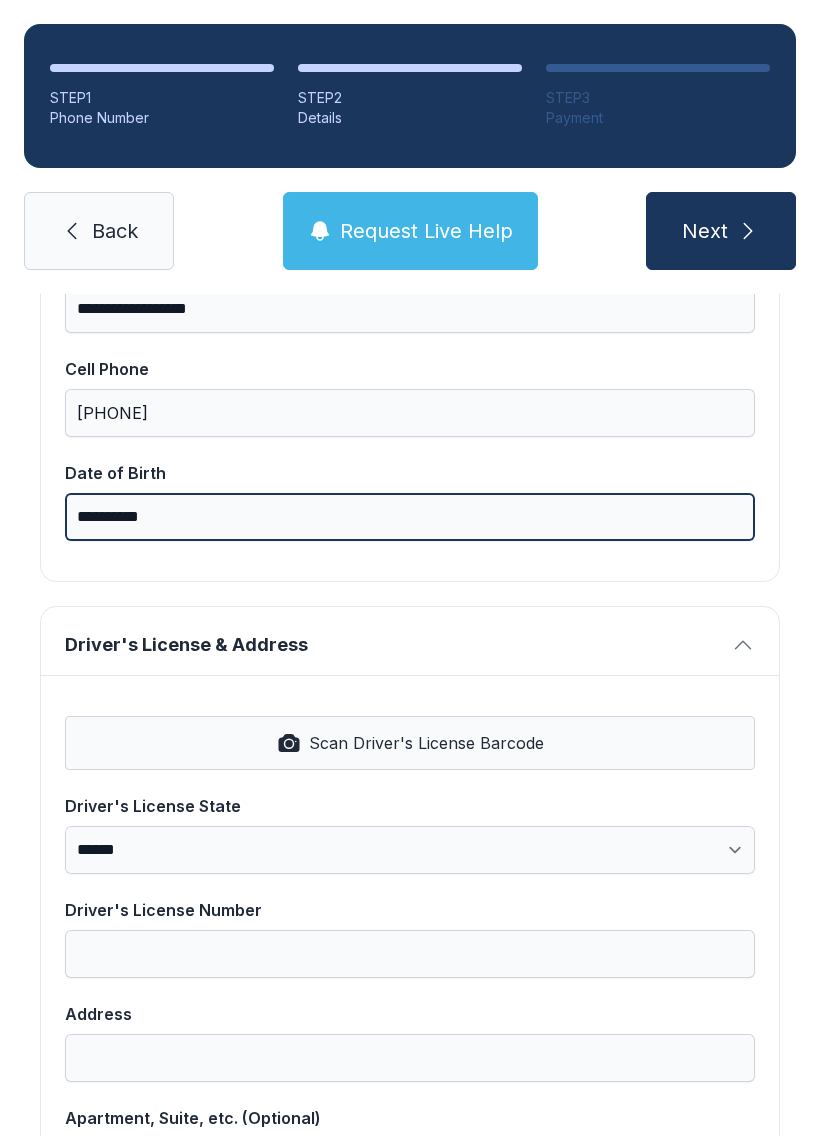 click on "**********" at bounding box center [410, 517] 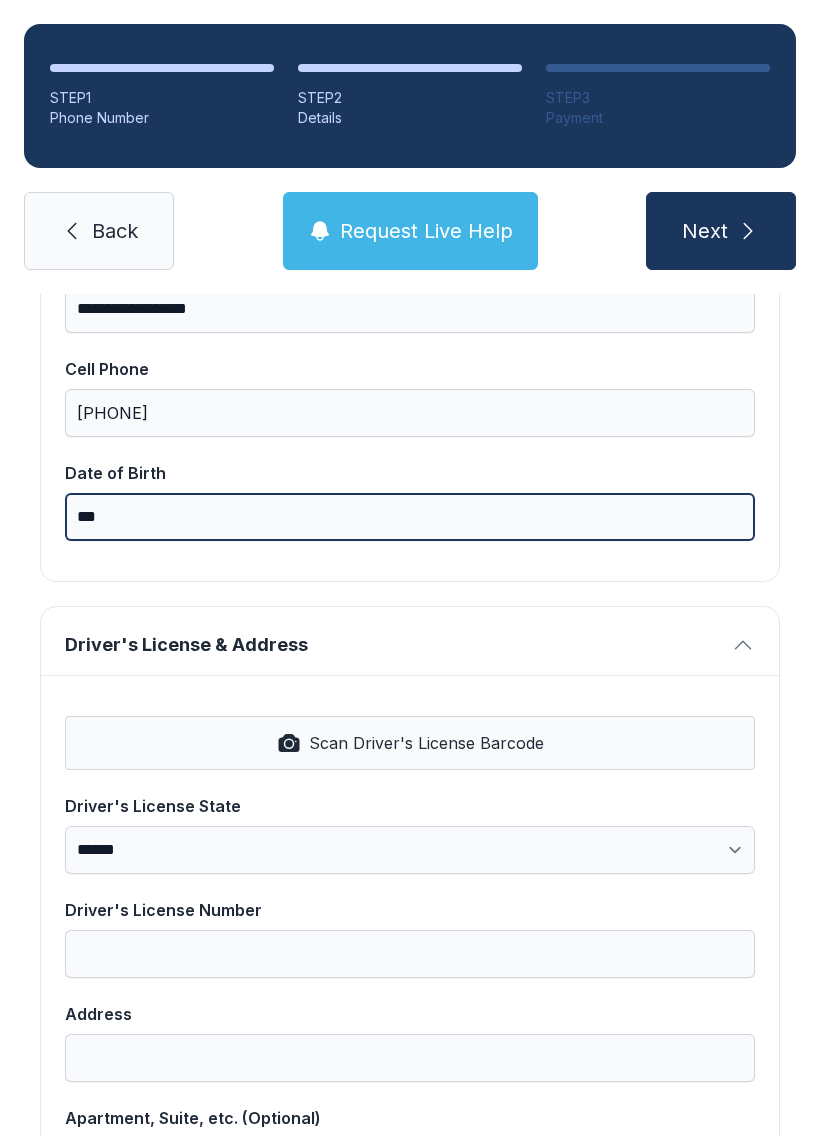 type on "*" 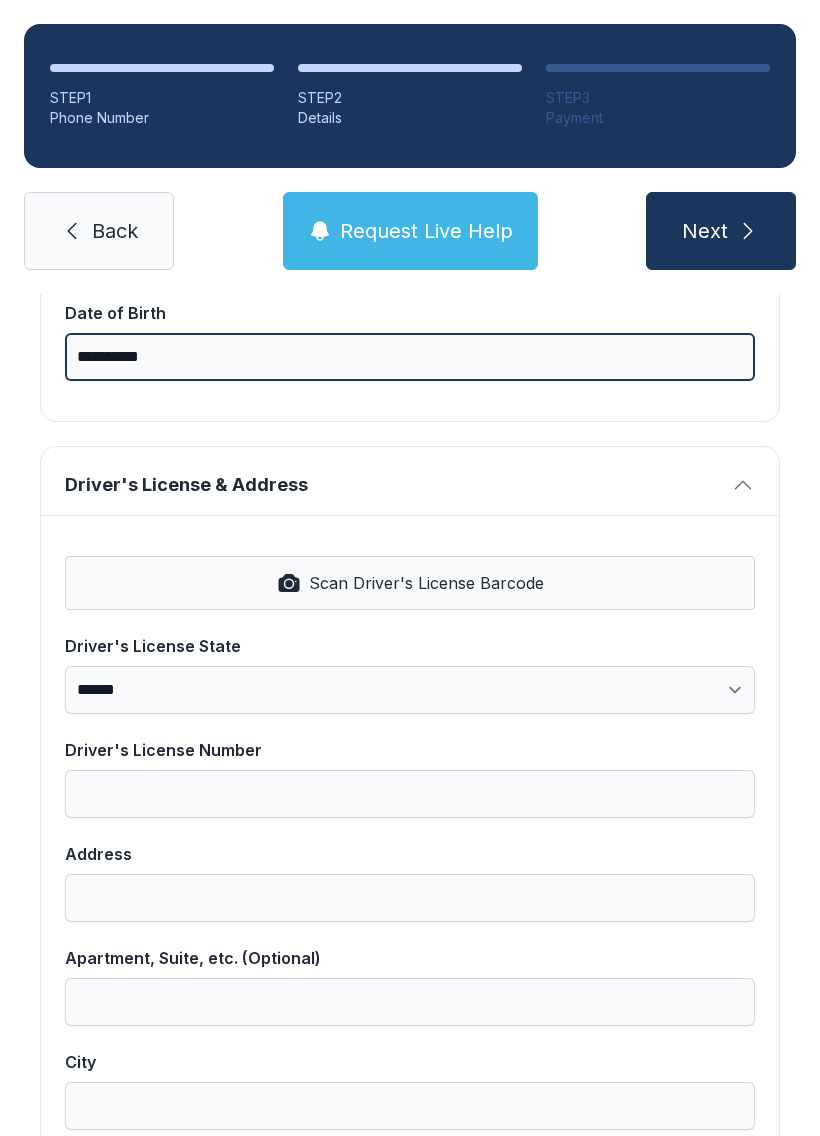 scroll, scrollTop: 636, scrollLeft: 0, axis: vertical 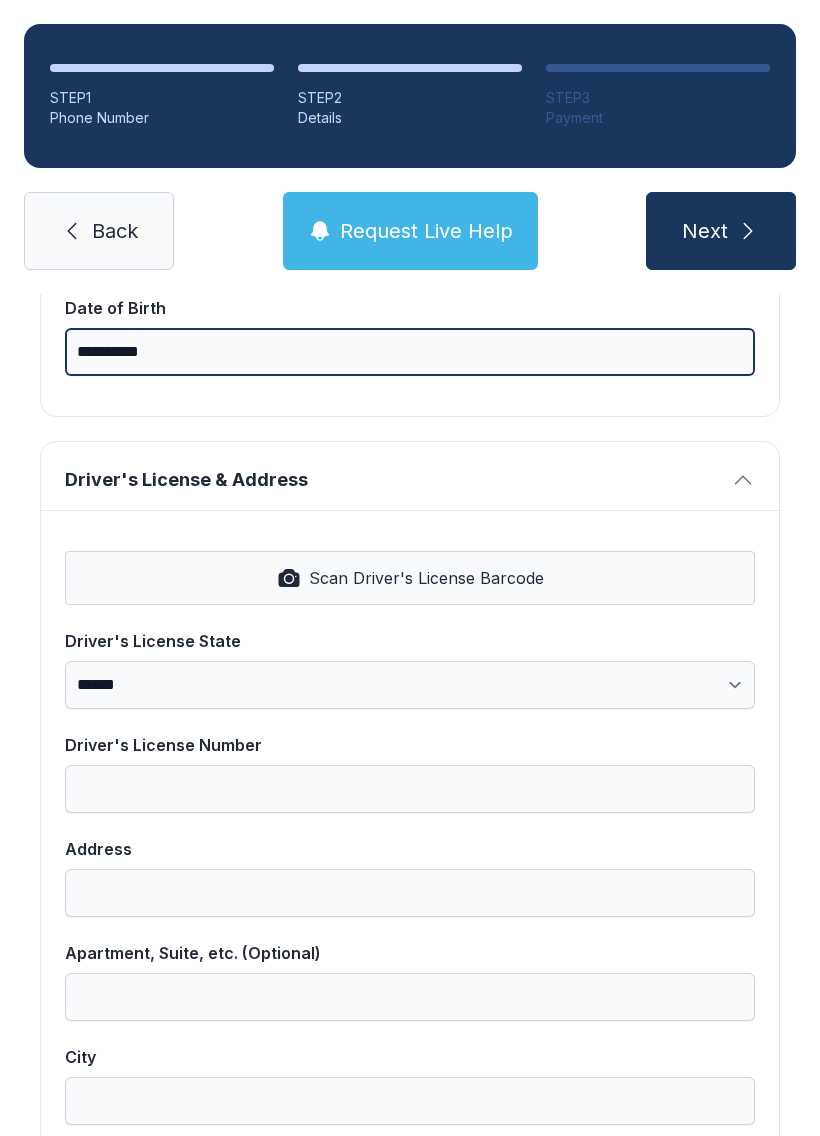 type on "**********" 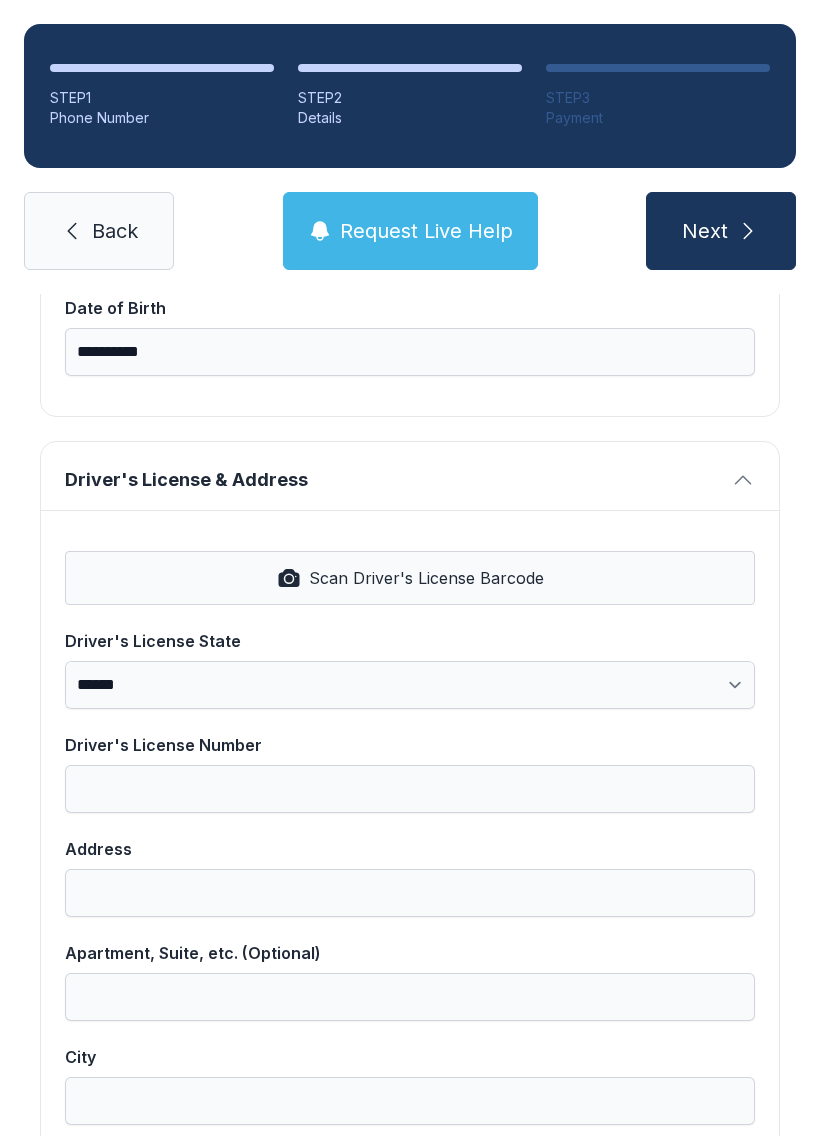 click on "Scan Driver's License Barcode" at bounding box center (426, 578) 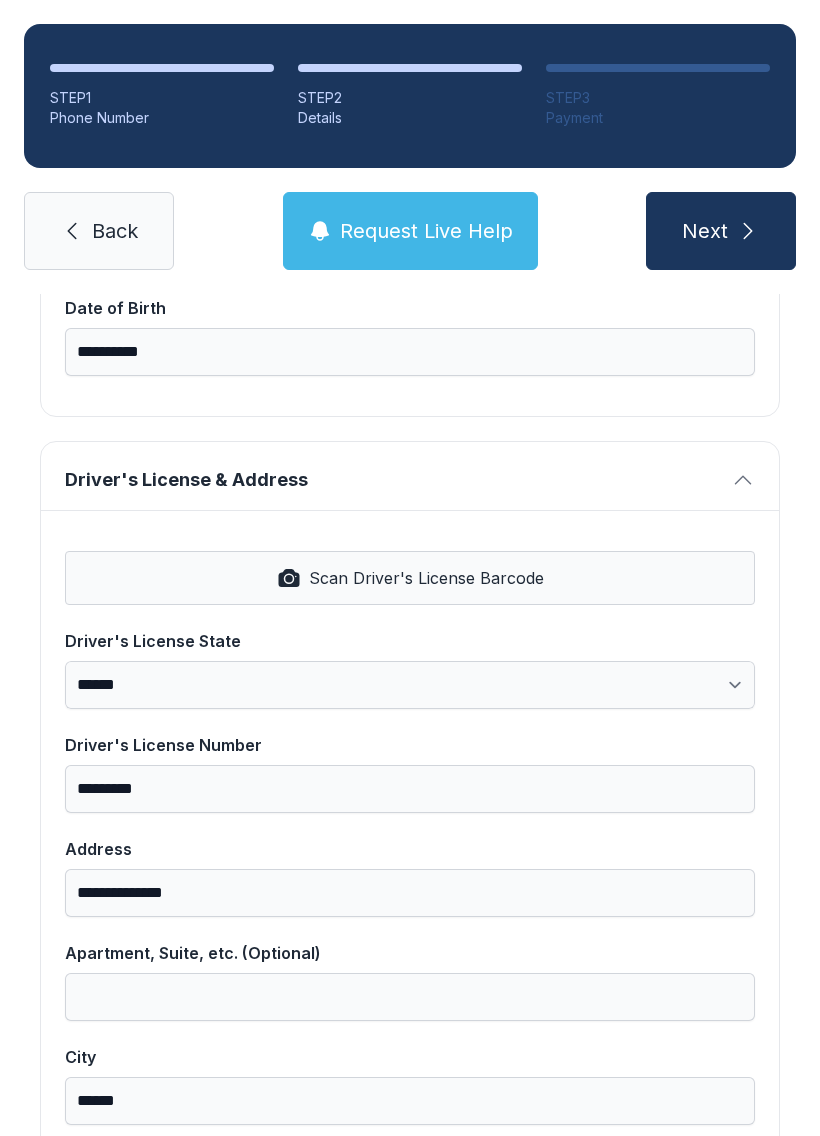 select on "**" 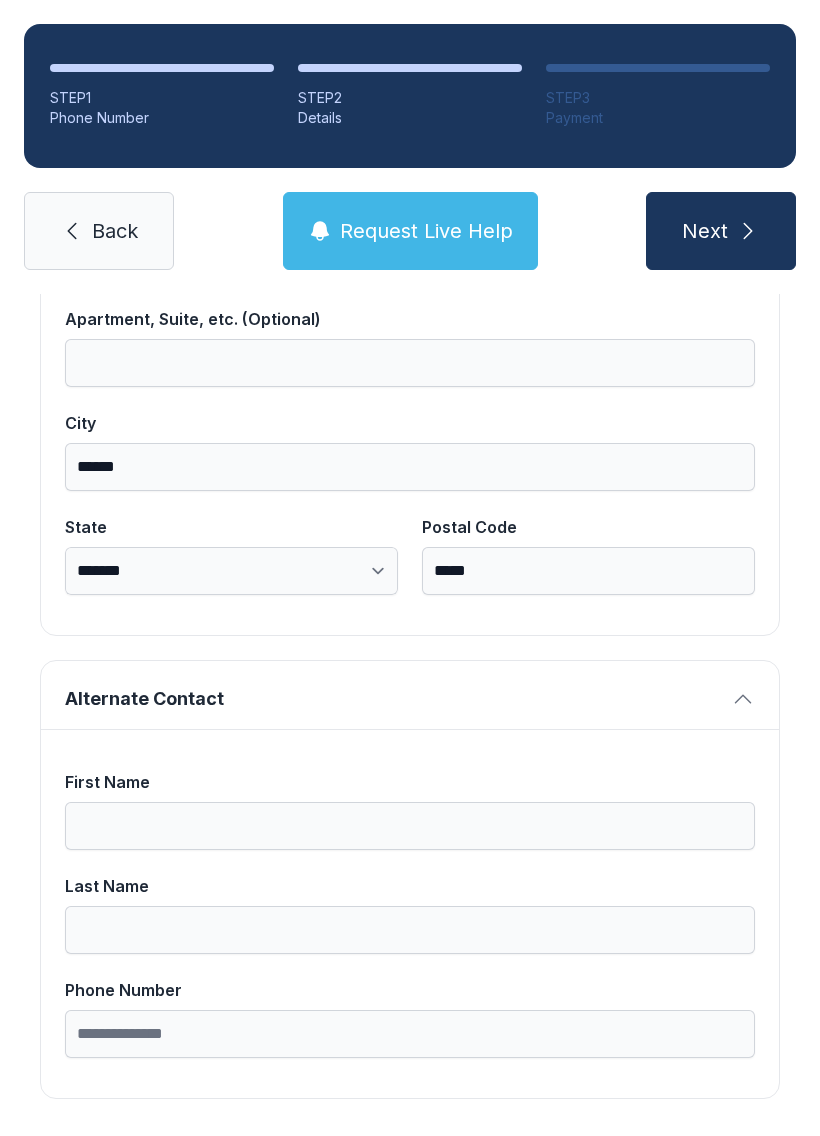 scroll, scrollTop: 1269, scrollLeft: 0, axis: vertical 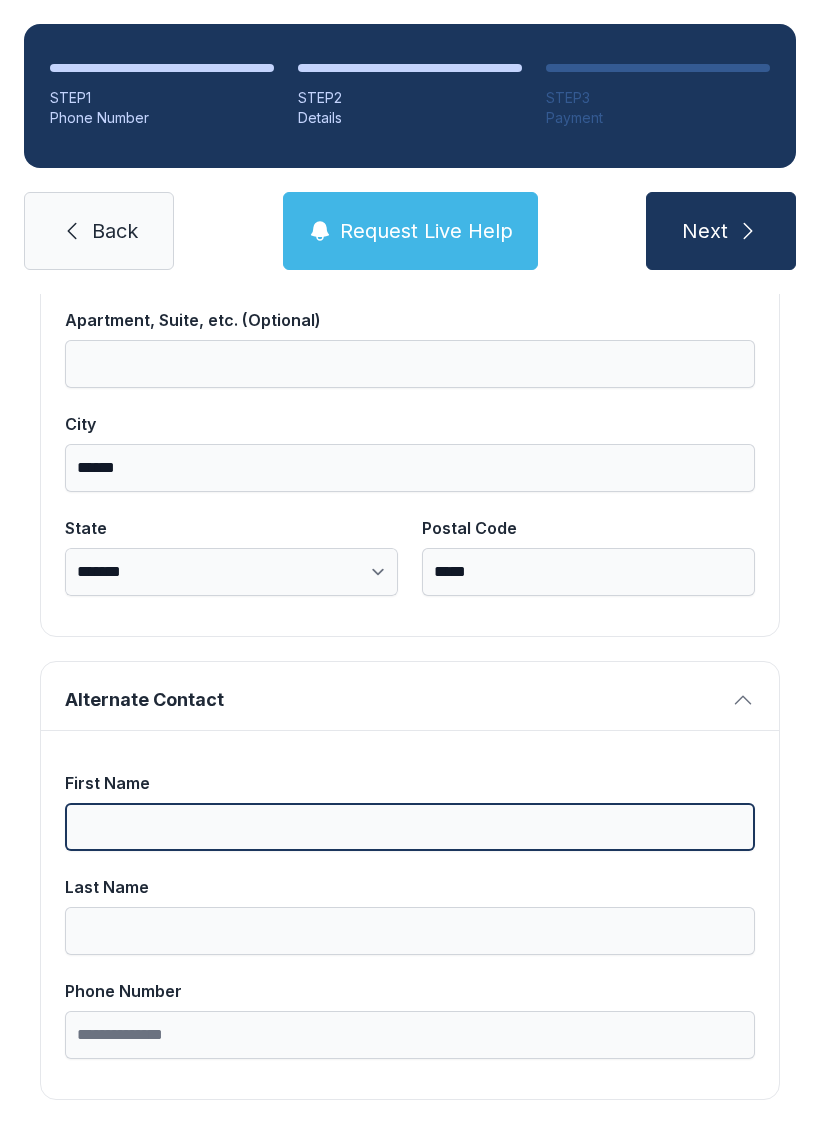 click on "First Name" at bounding box center [410, 827] 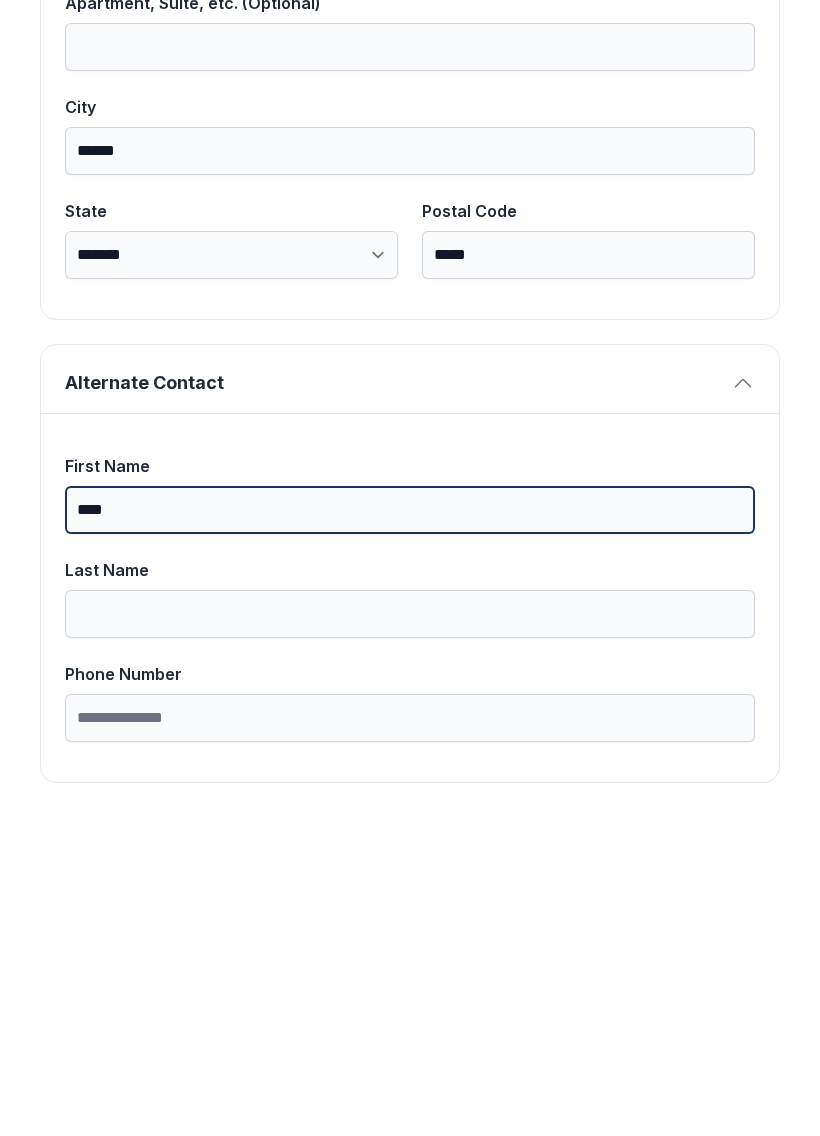 type on "****" 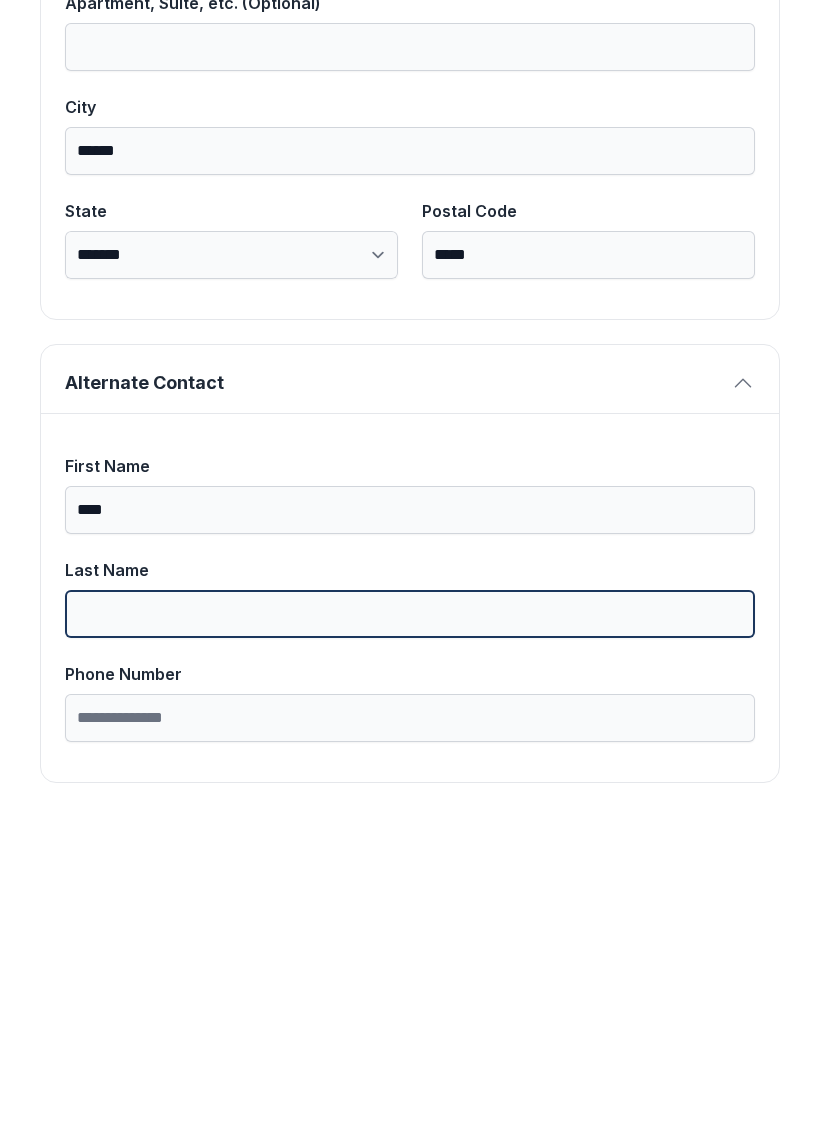 click on "Last Name" at bounding box center (410, 931) 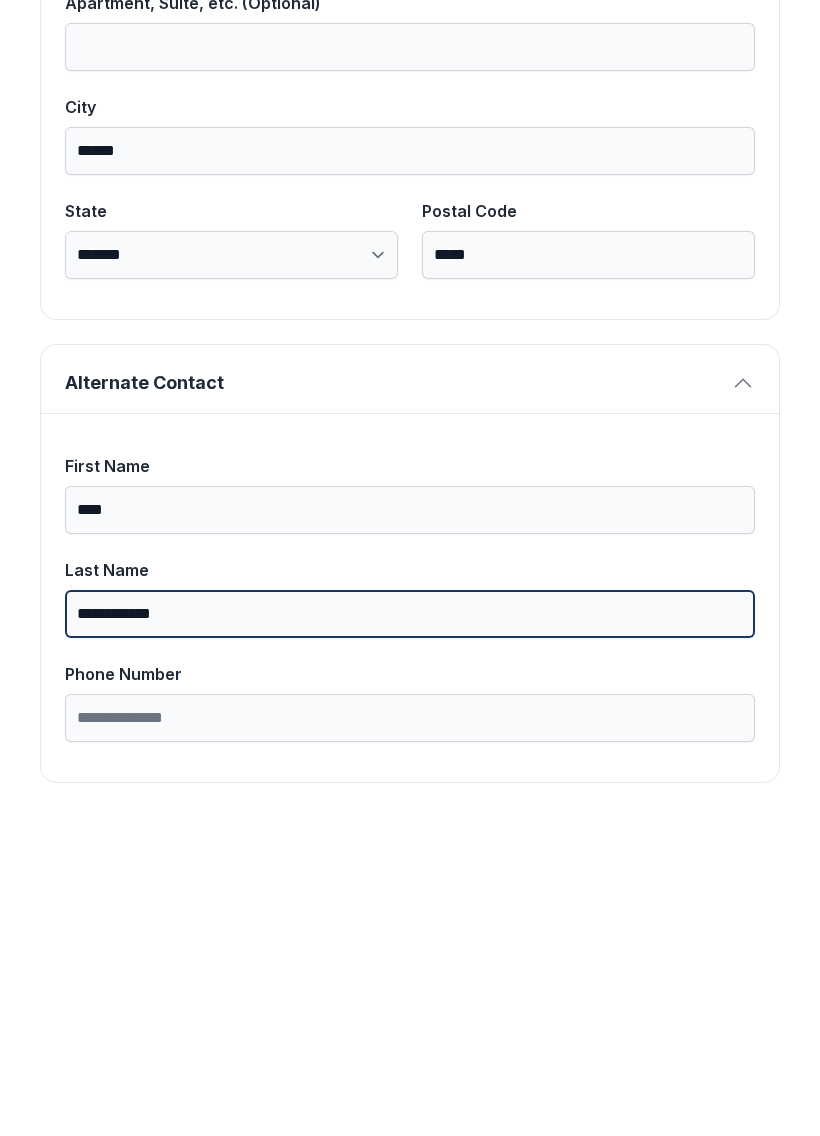 type on "**********" 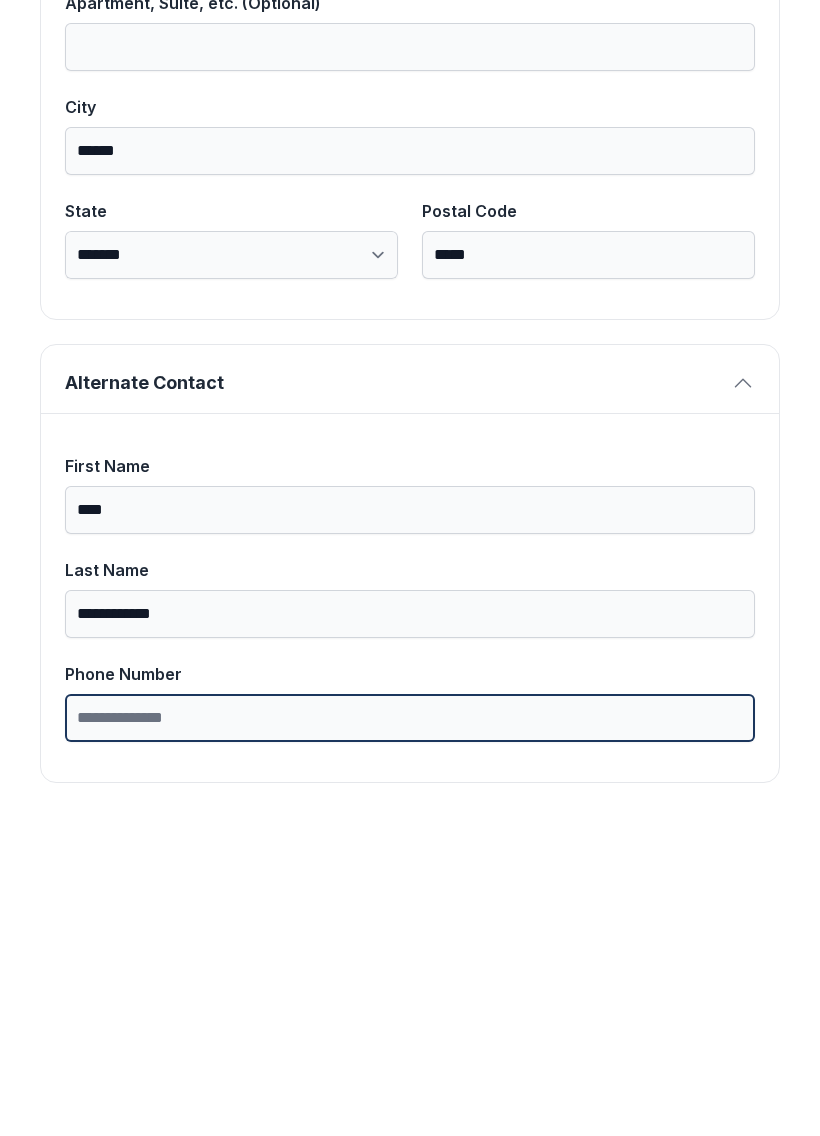click on "Phone Number" at bounding box center [410, 1035] 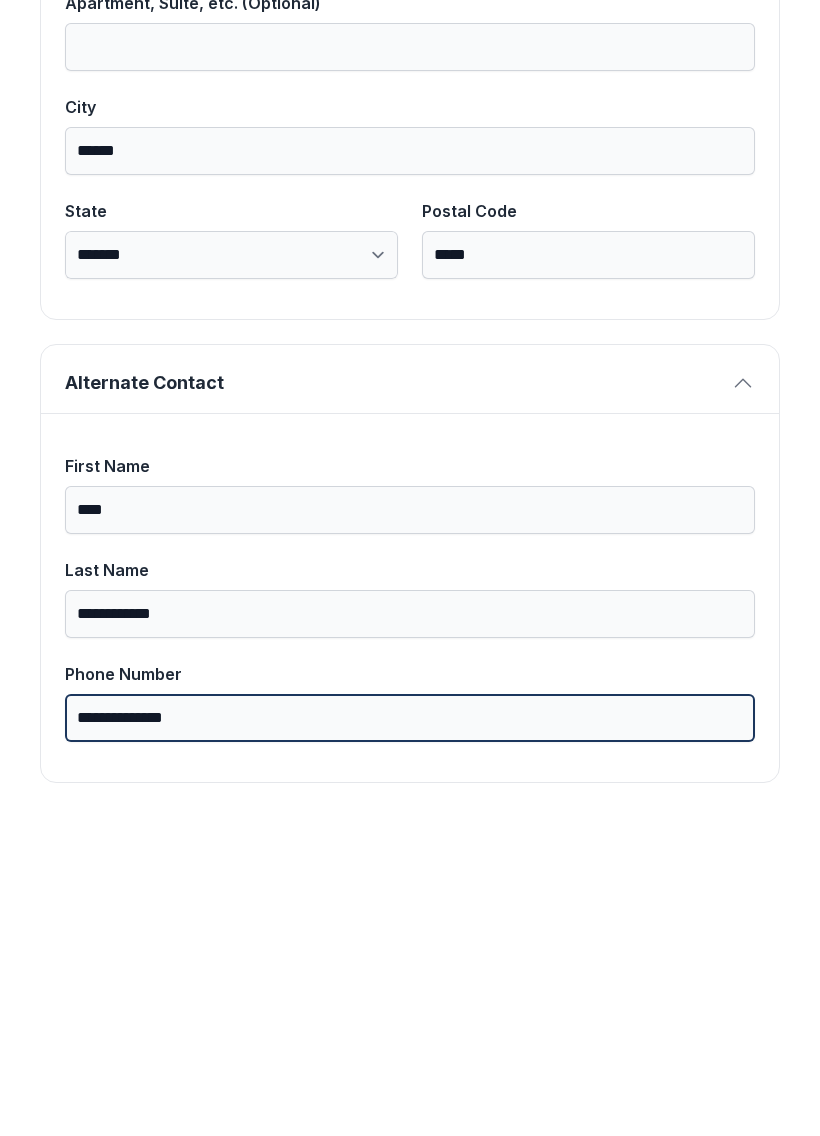 type on "**********" 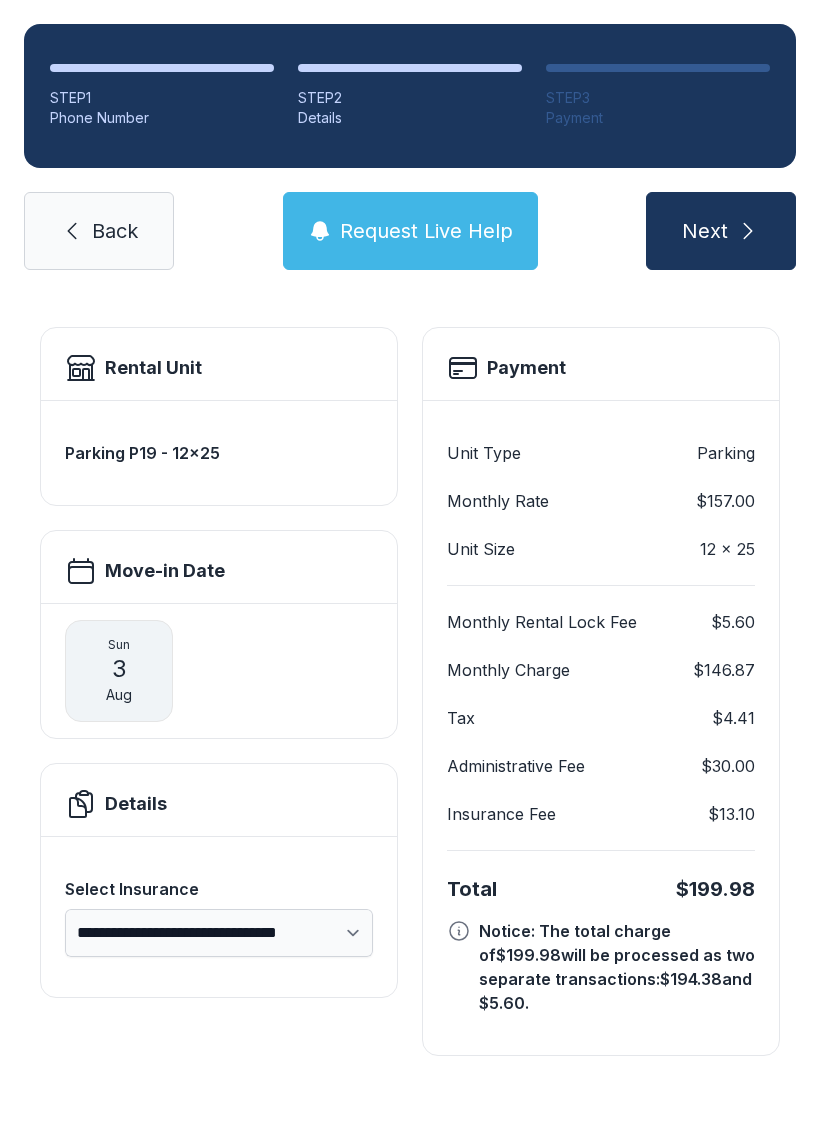 scroll, scrollTop: 11, scrollLeft: 0, axis: vertical 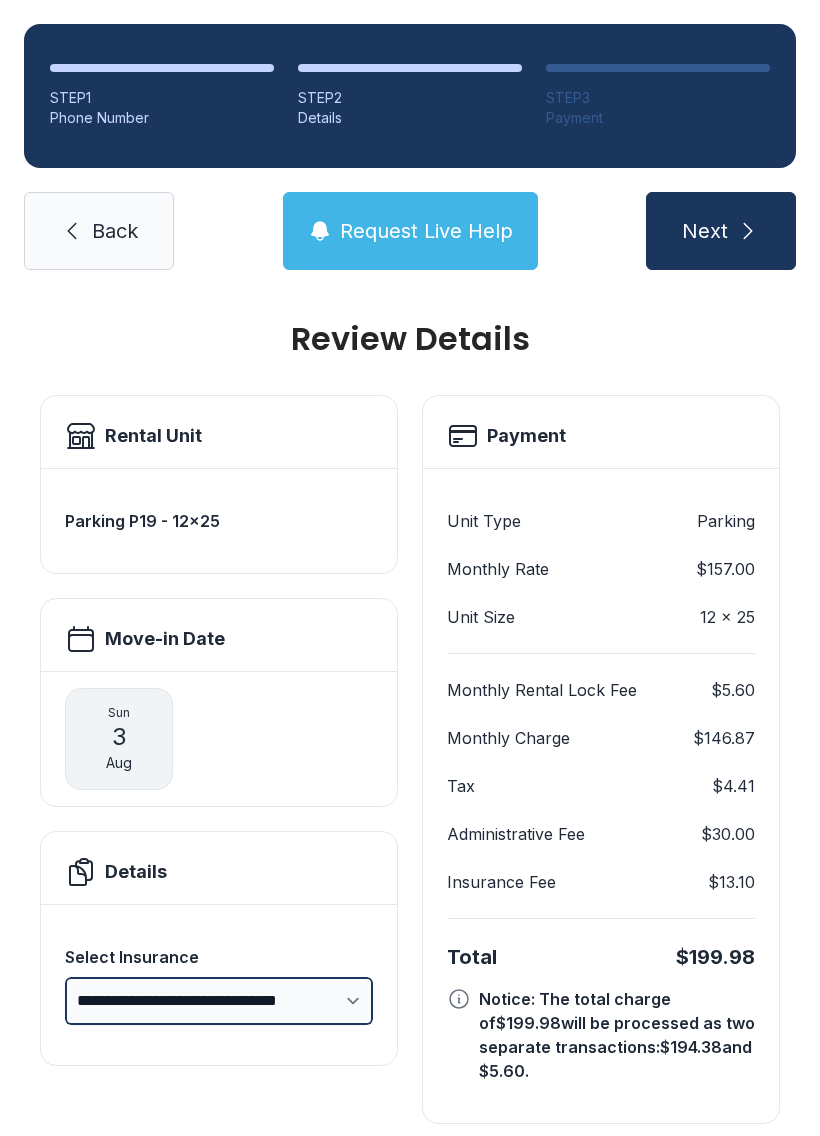 click on "**********" at bounding box center [219, 1001] 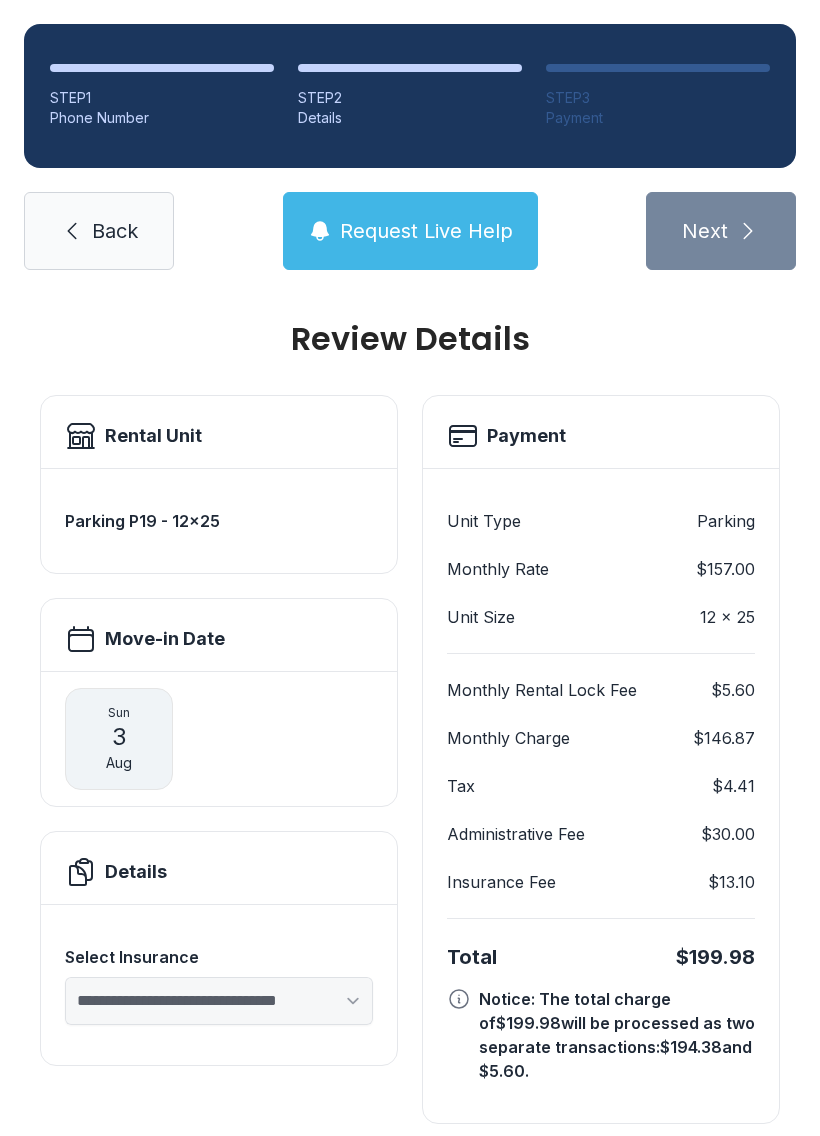 select on "****" 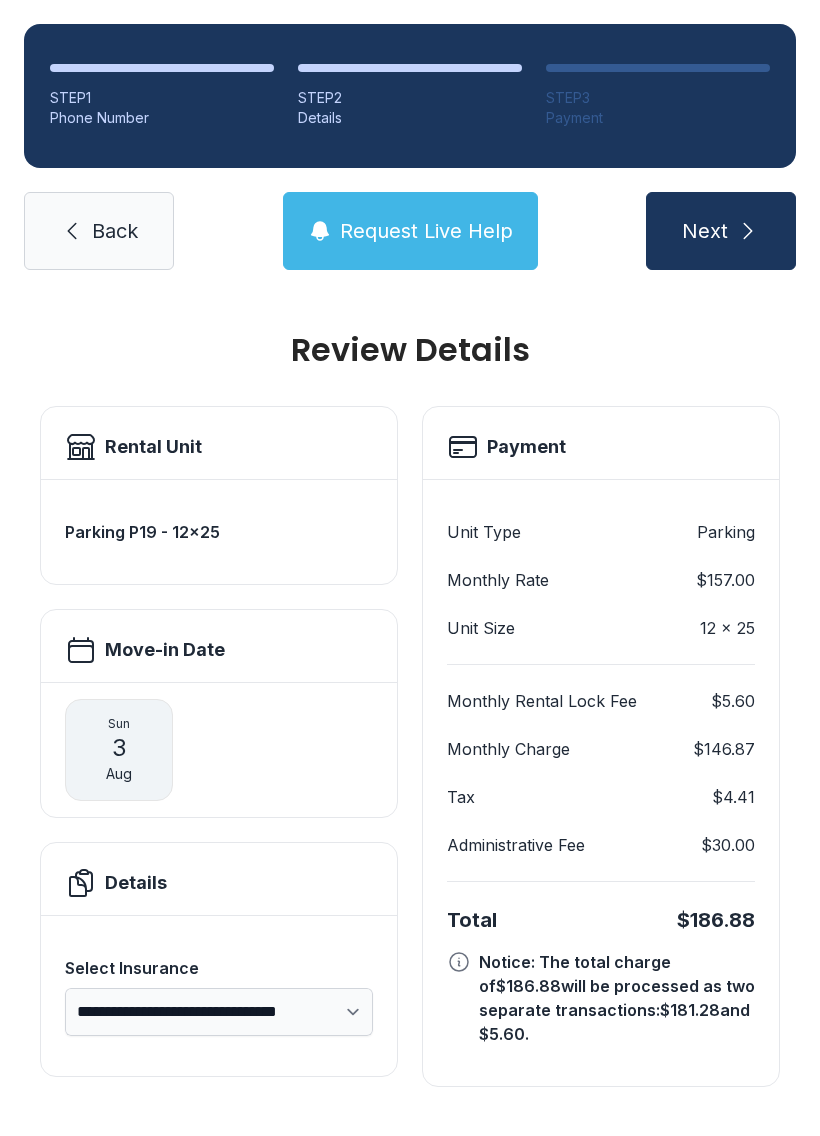 click on "Next" at bounding box center [705, 231] 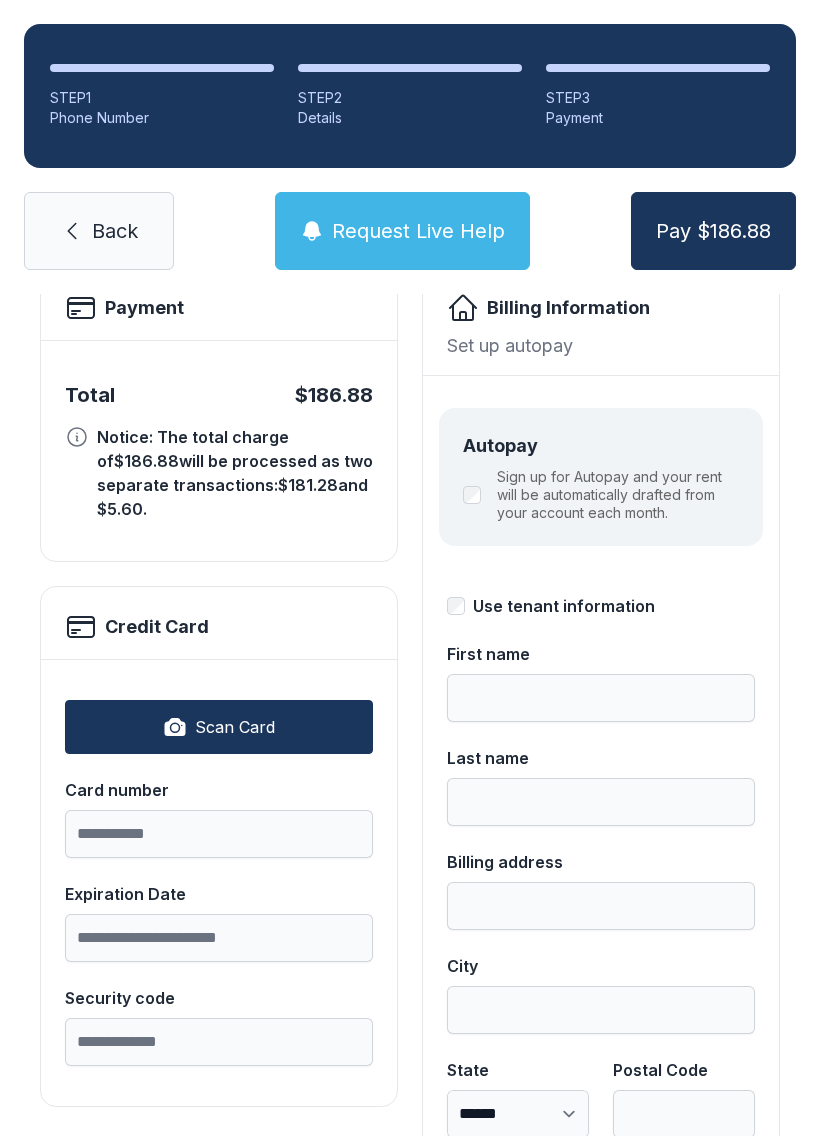 scroll, scrollTop: 136, scrollLeft: 0, axis: vertical 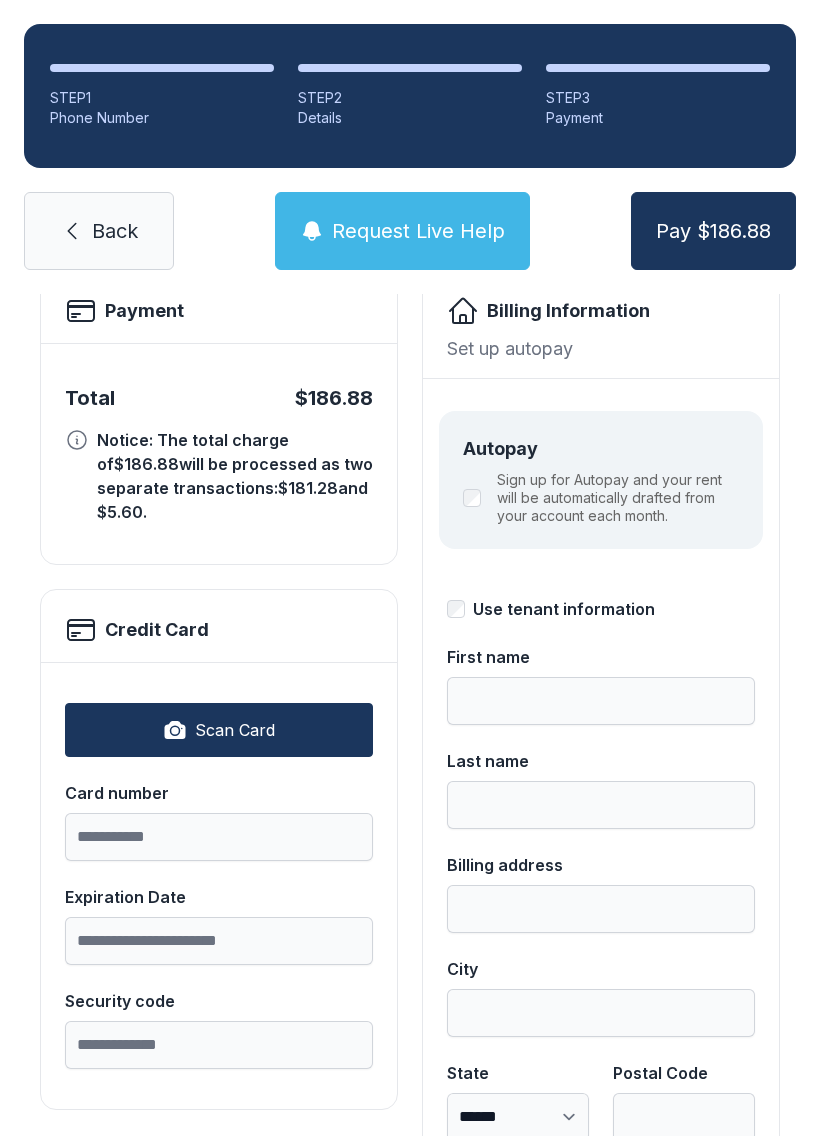 click on "Scan Card" at bounding box center [219, 730] 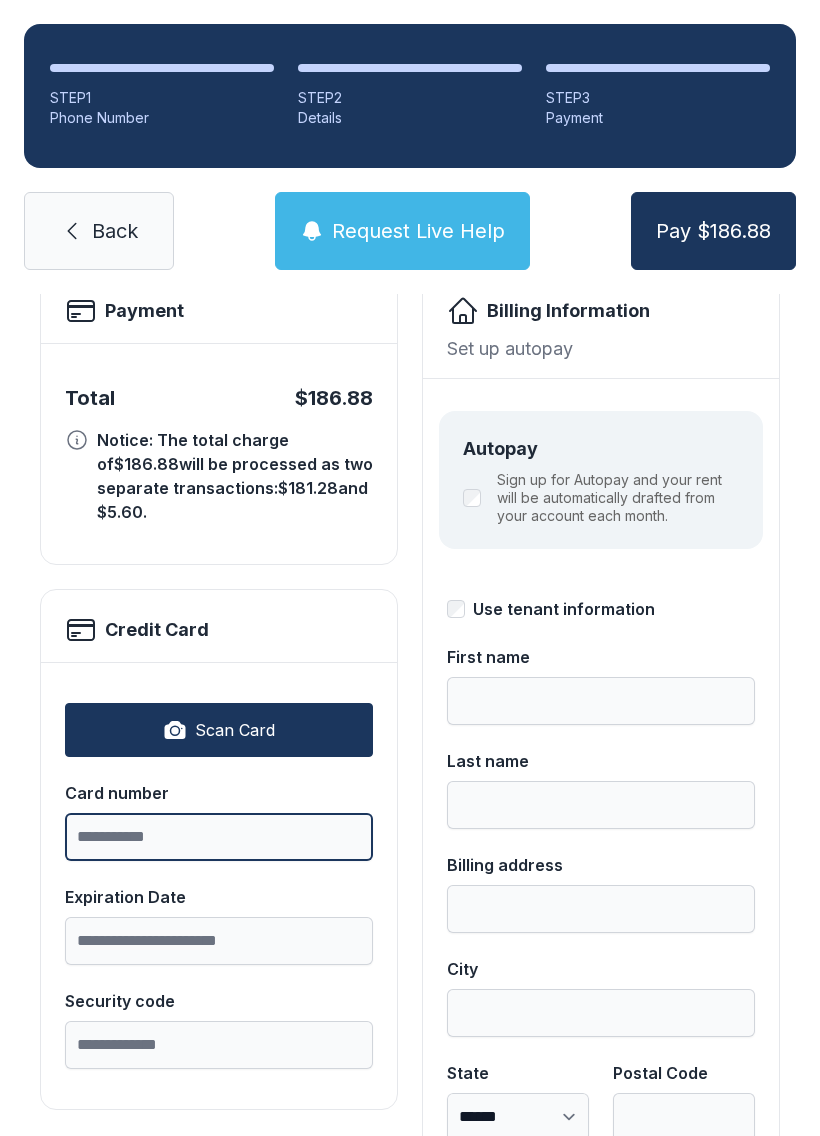 click on "Card number" at bounding box center (219, 837) 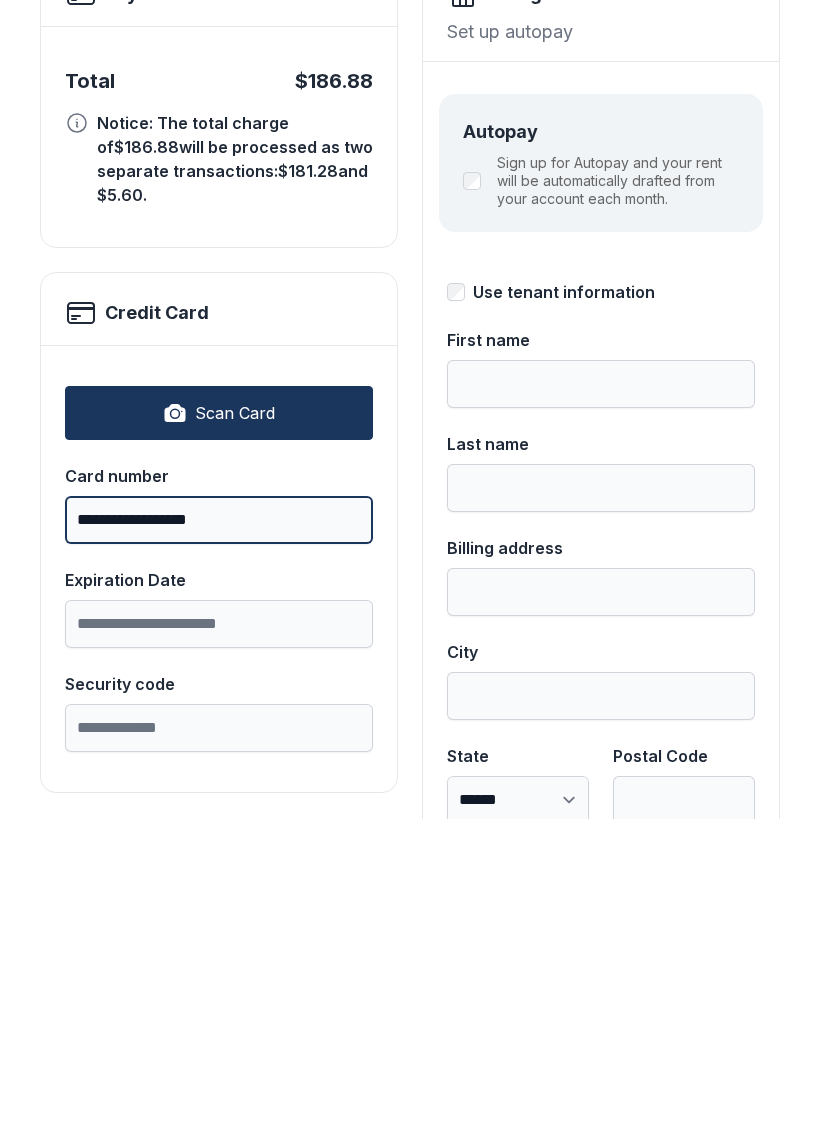 type on "**********" 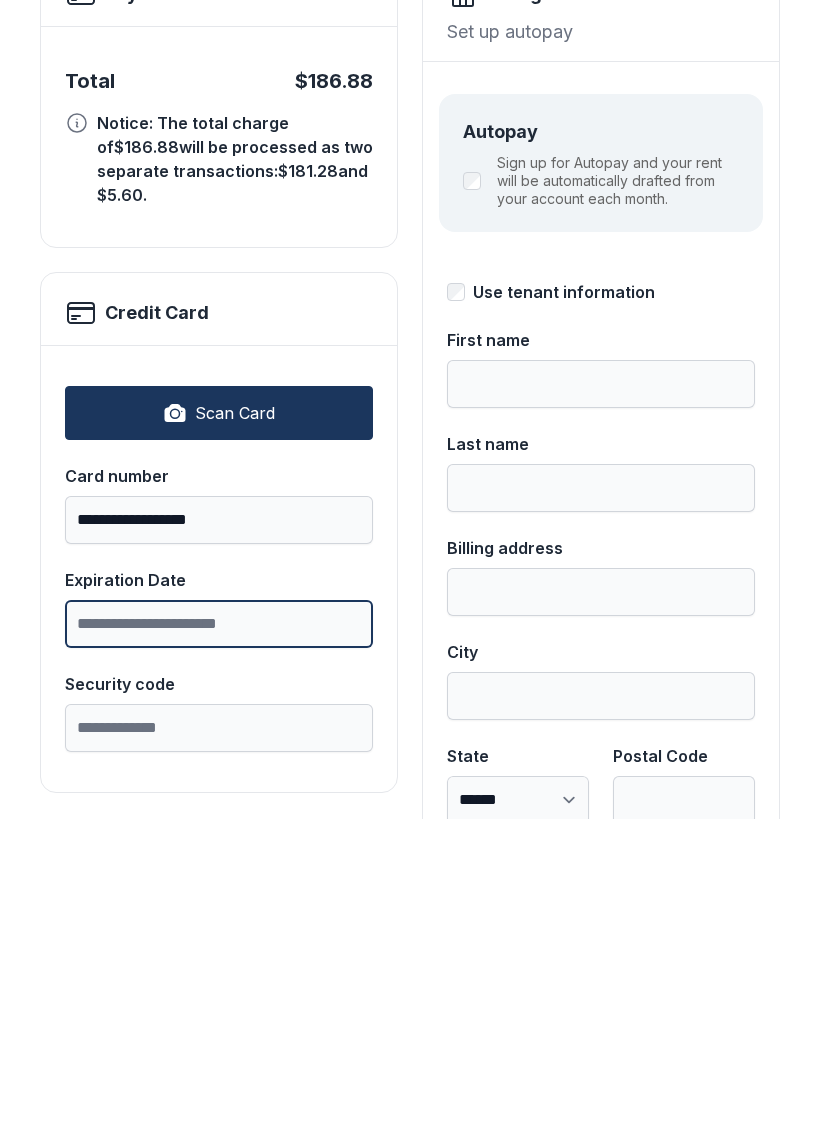 click on "Expiration Date" at bounding box center [219, 941] 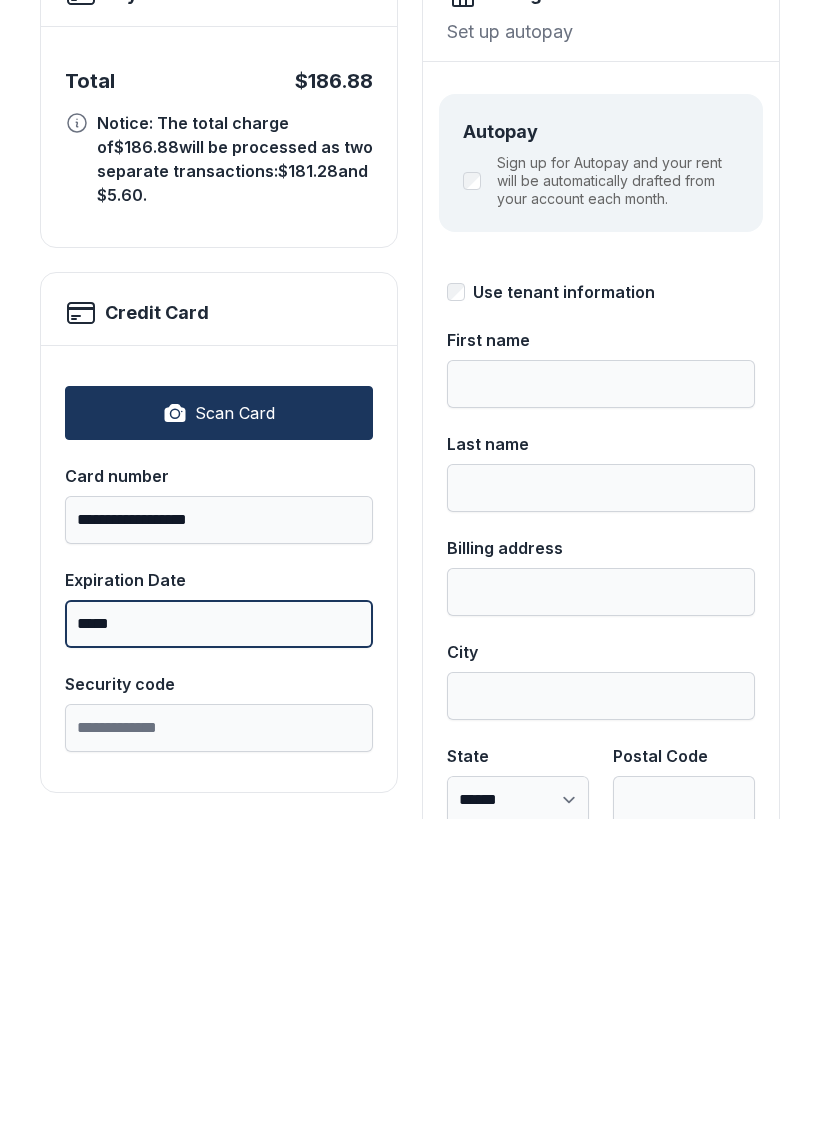 type on "*****" 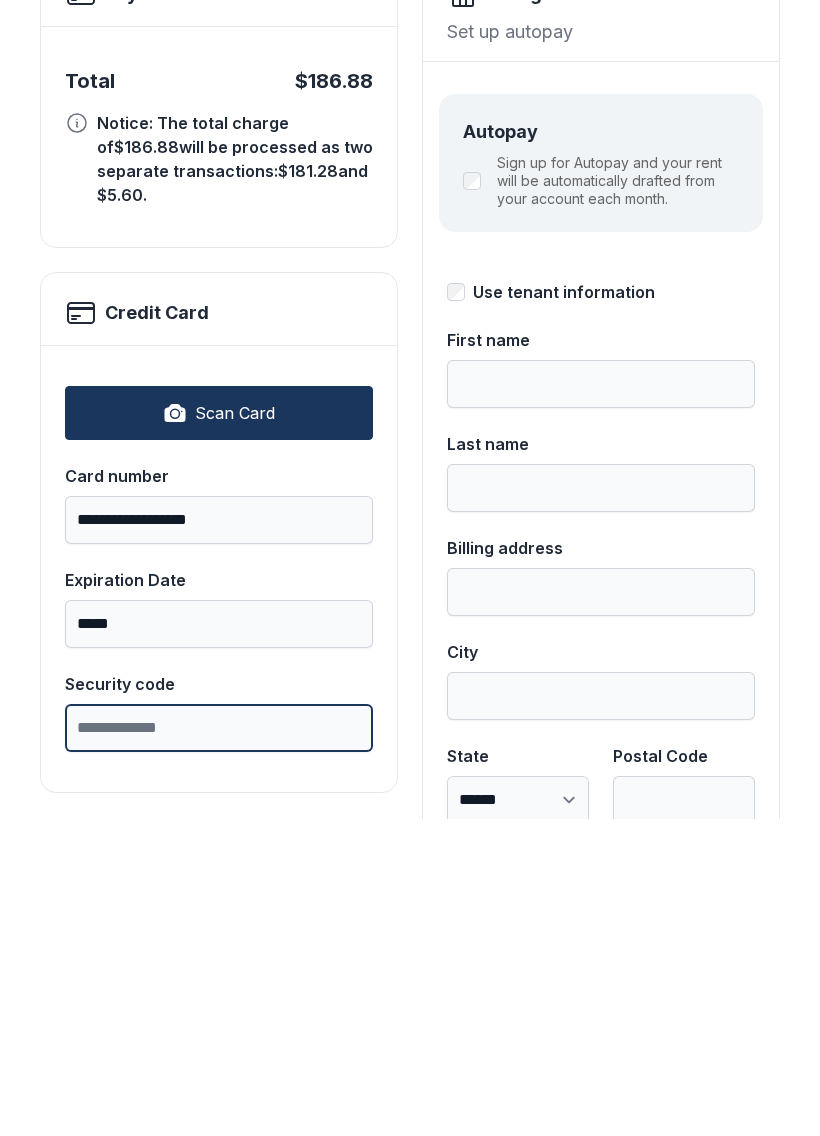 click on "Security code" at bounding box center [219, 1045] 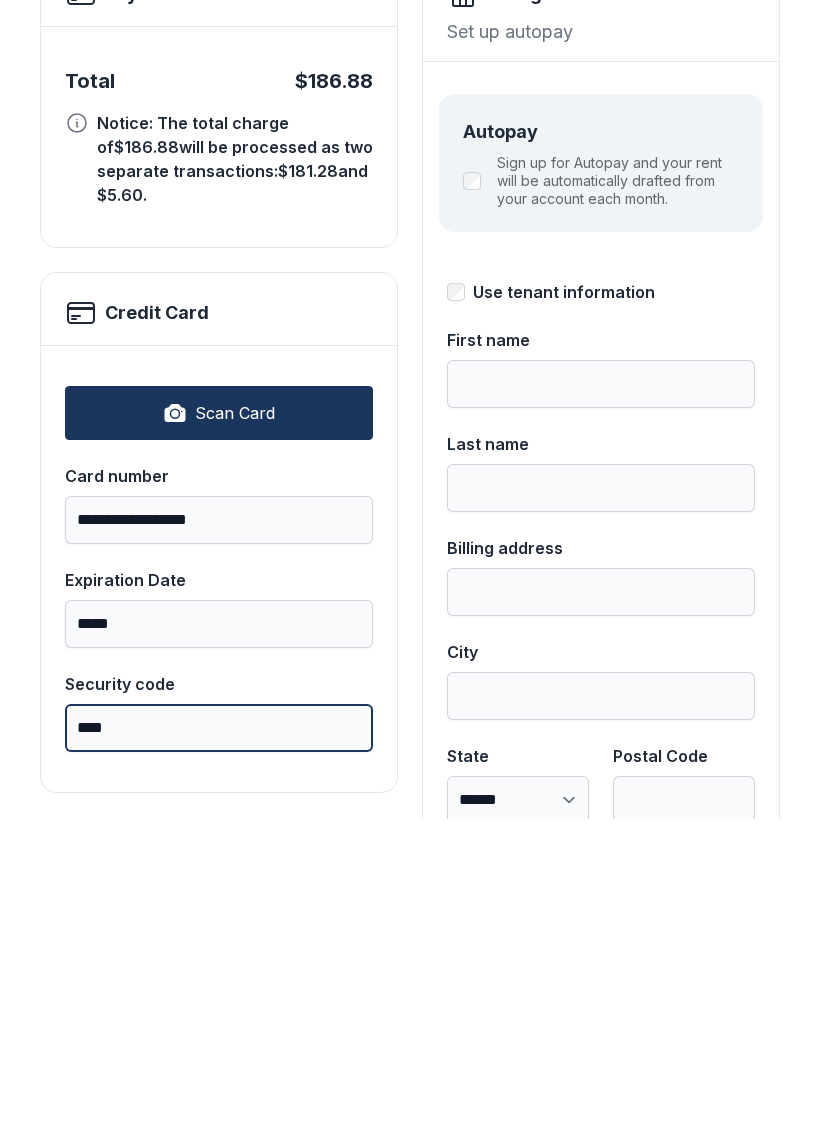 type on "****" 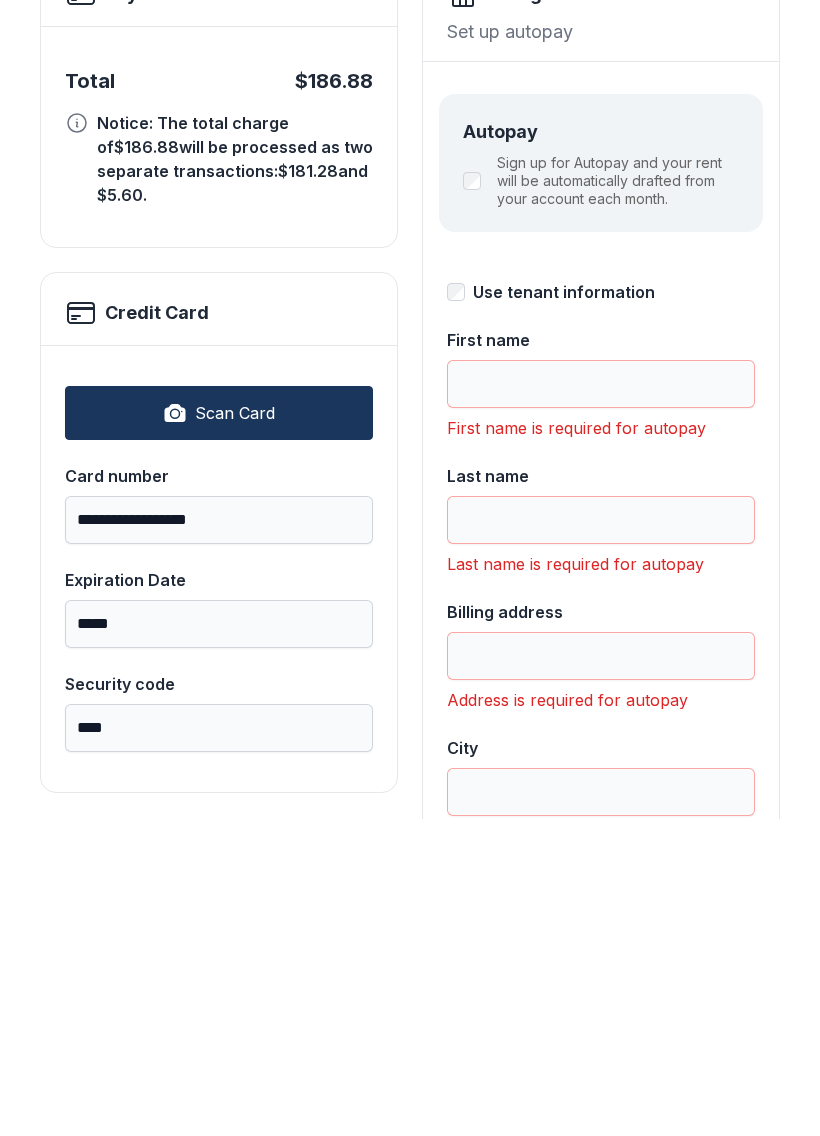 type on "*****" 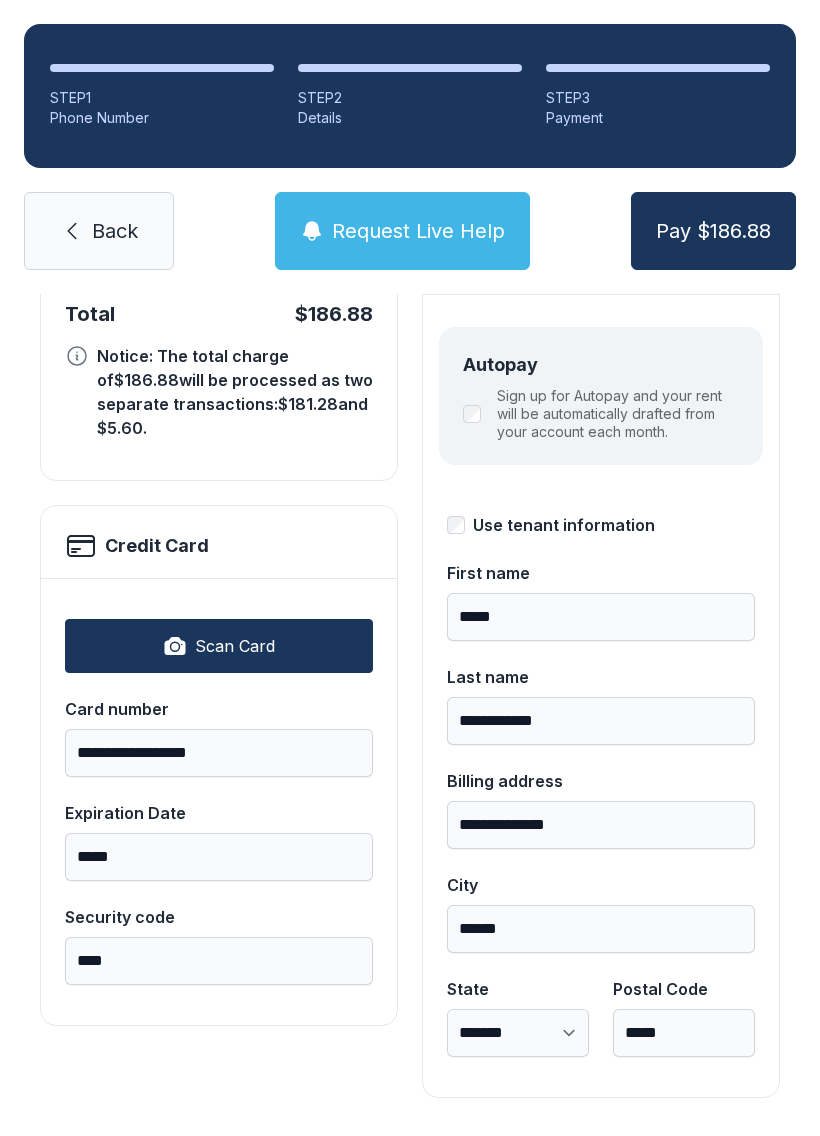 scroll, scrollTop: 218, scrollLeft: 0, axis: vertical 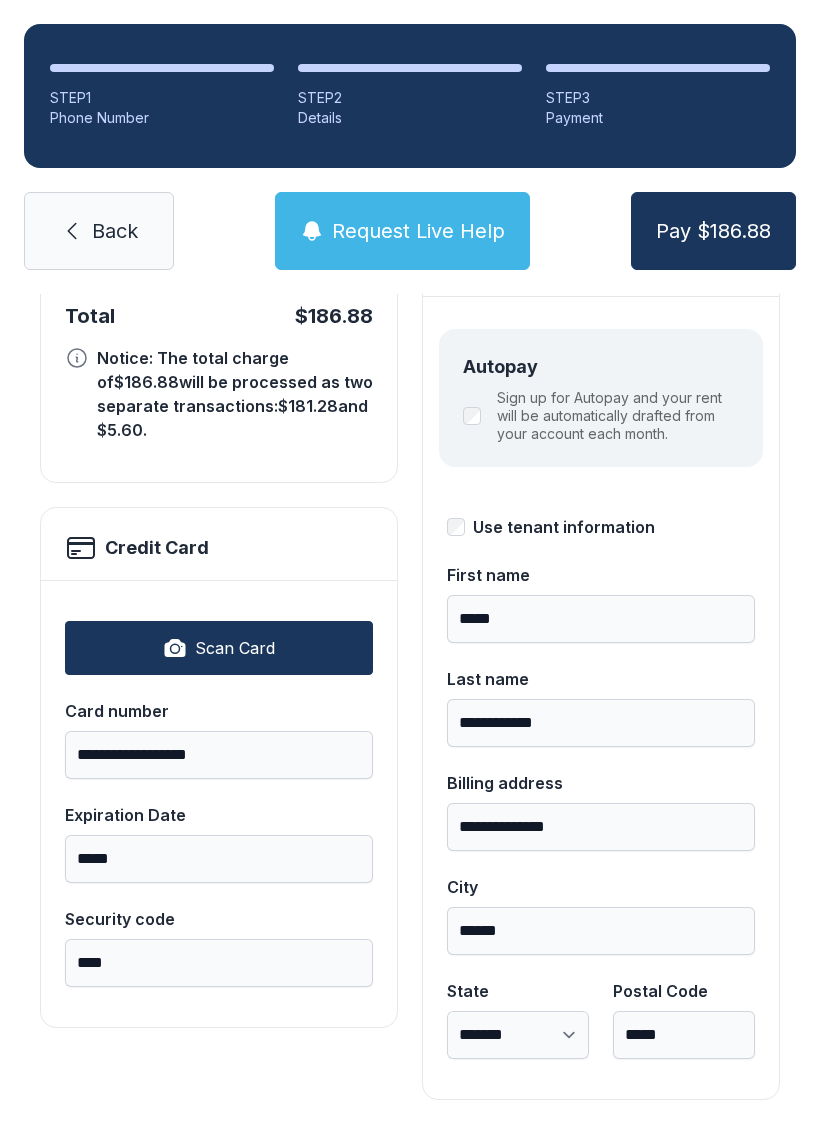click on "Pay $186.88" at bounding box center [713, 231] 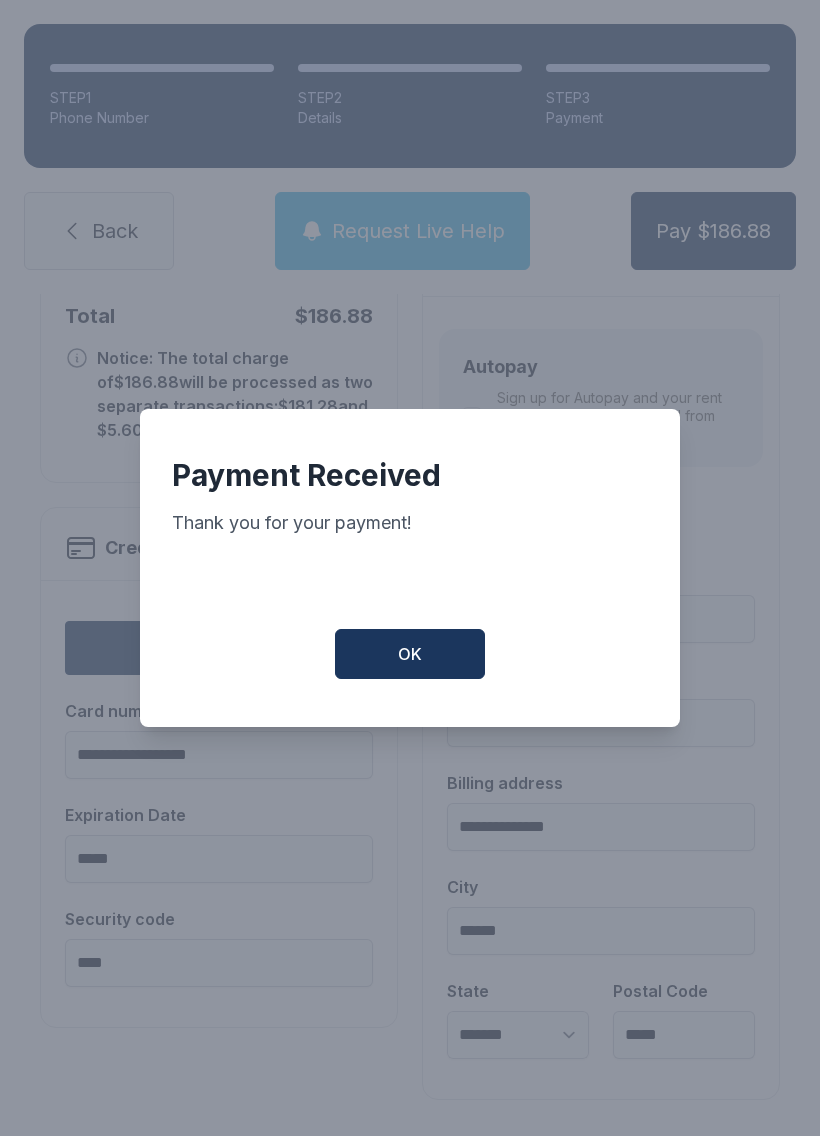 click on "OK" at bounding box center [410, 654] 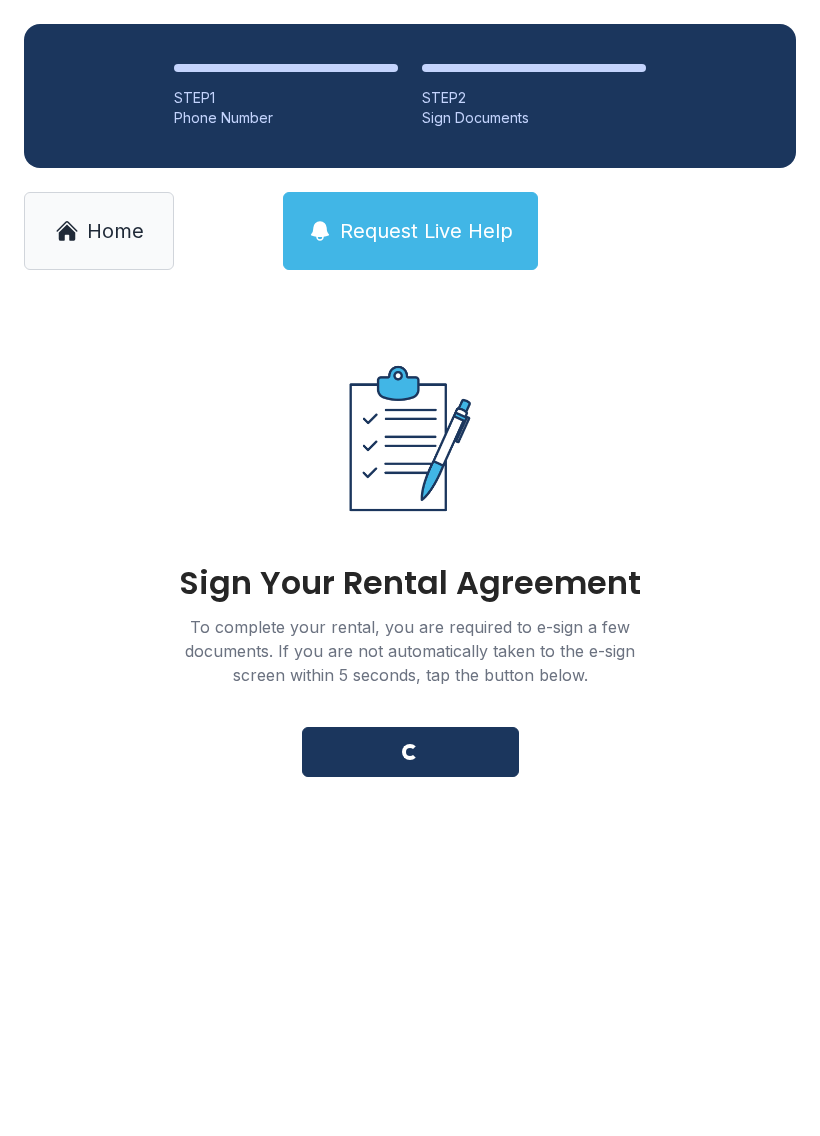 scroll, scrollTop: 0, scrollLeft: 0, axis: both 